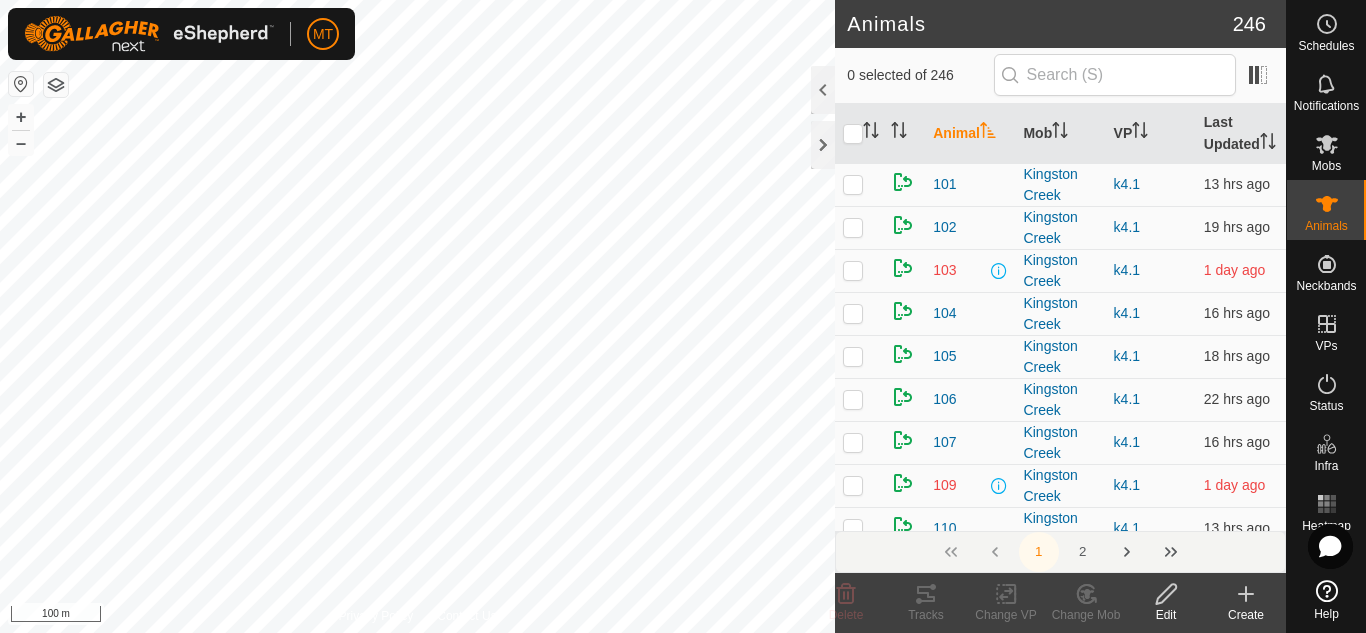 scroll, scrollTop: 0, scrollLeft: 0, axis: both 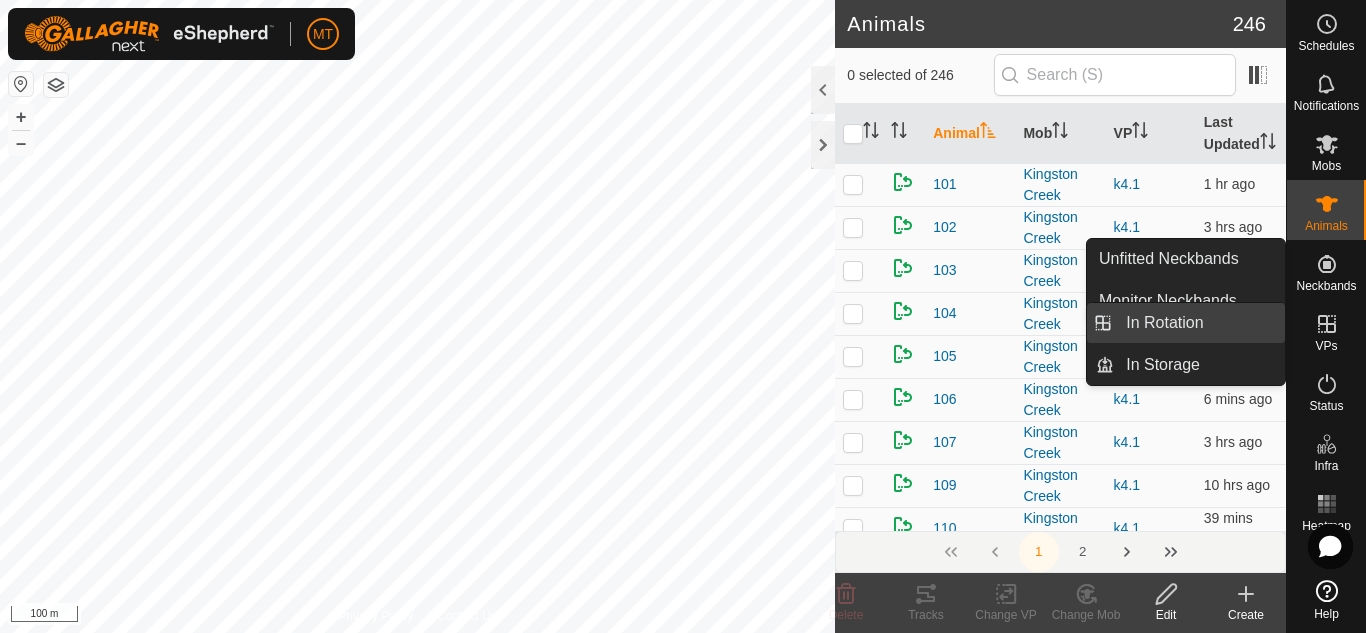 click on "In Rotation" at bounding box center [1199, 323] 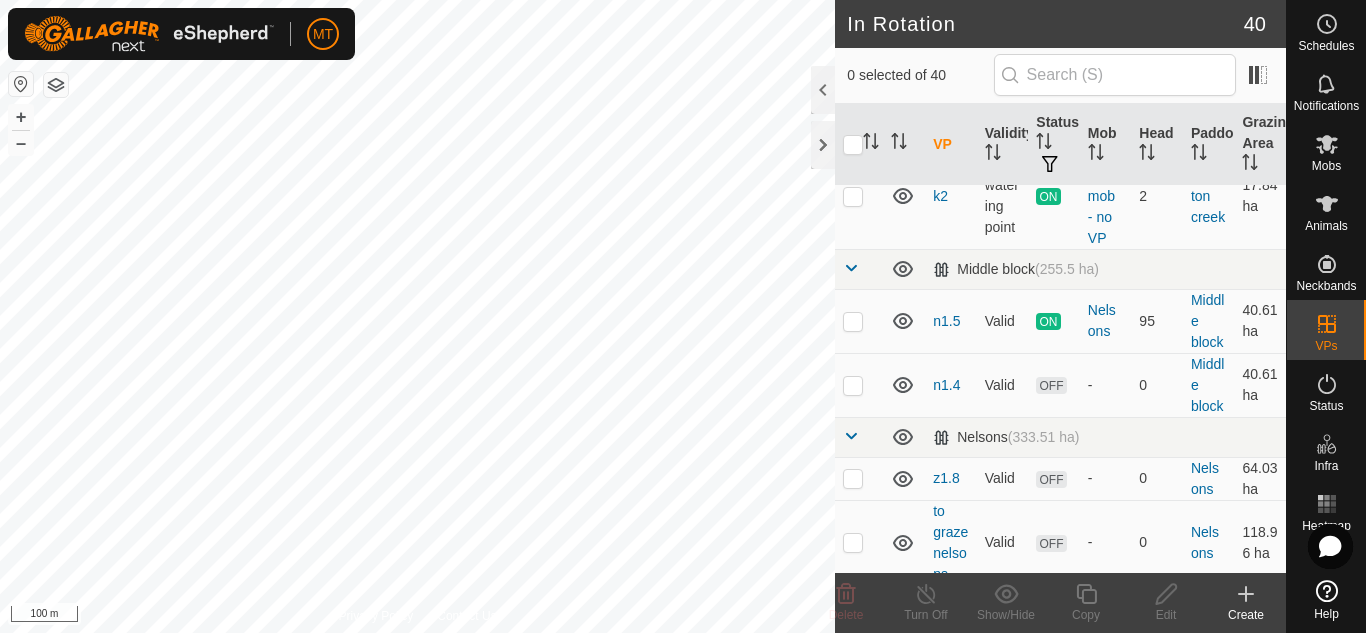 scroll, scrollTop: 1208, scrollLeft: 0, axis: vertical 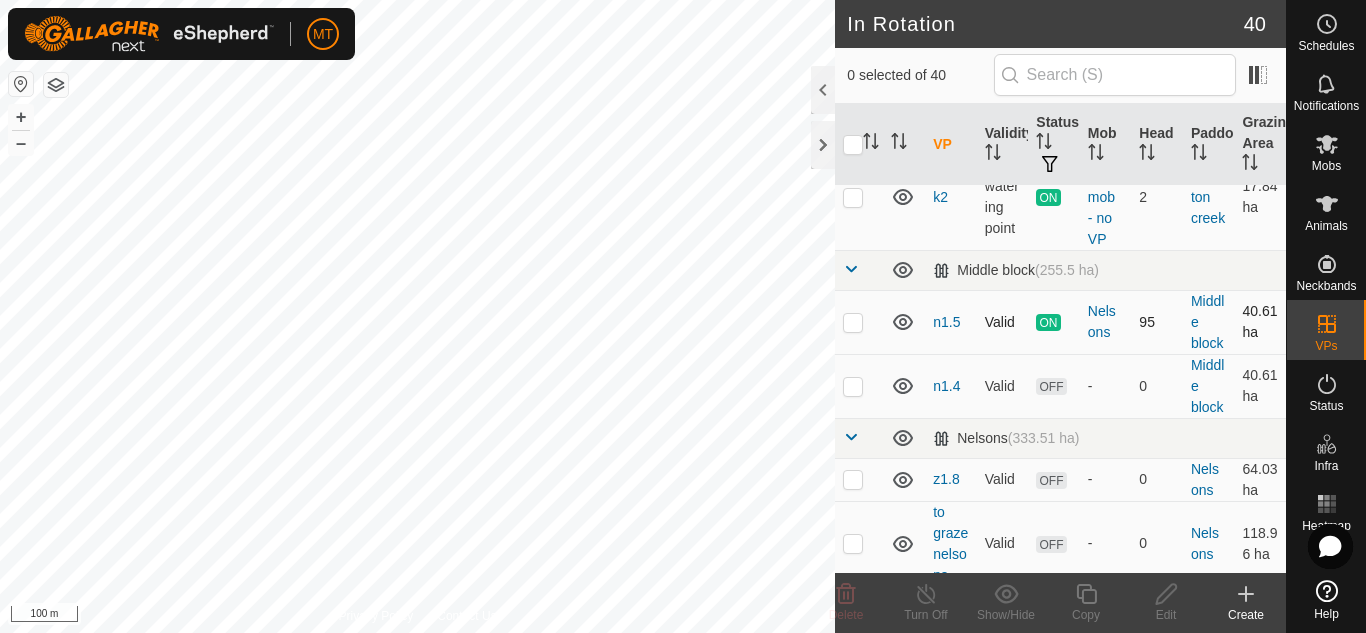 click at bounding box center [853, 322] 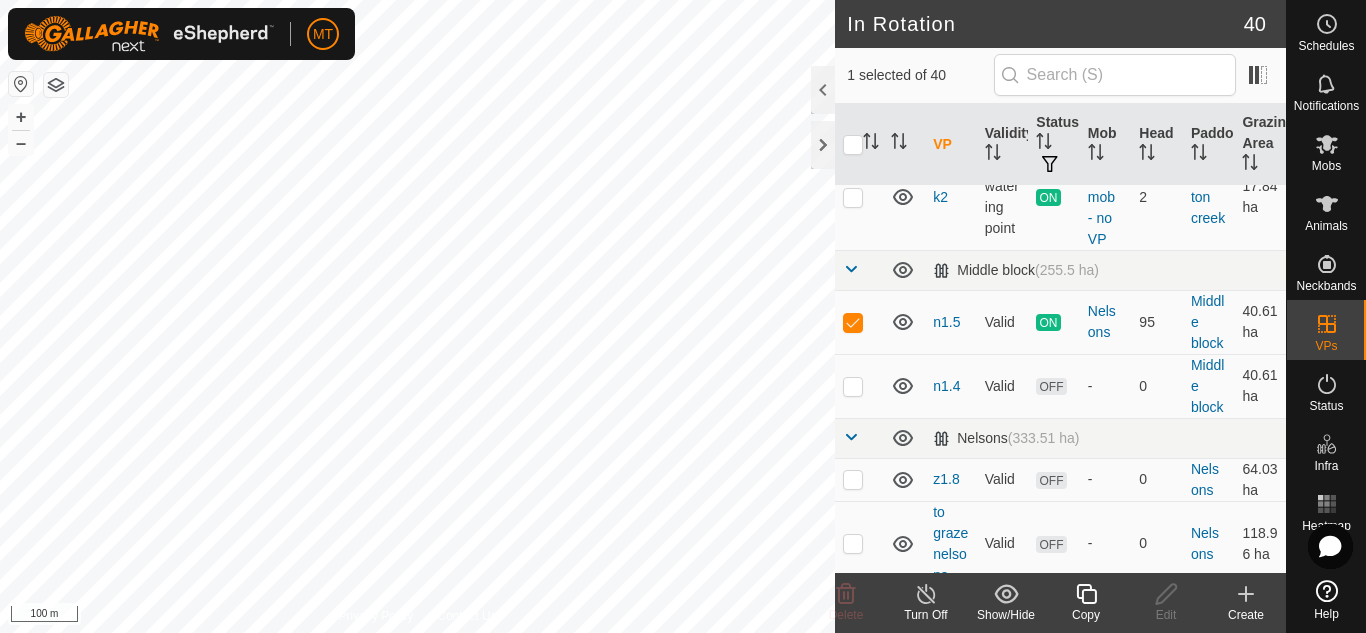 click on "Copy" 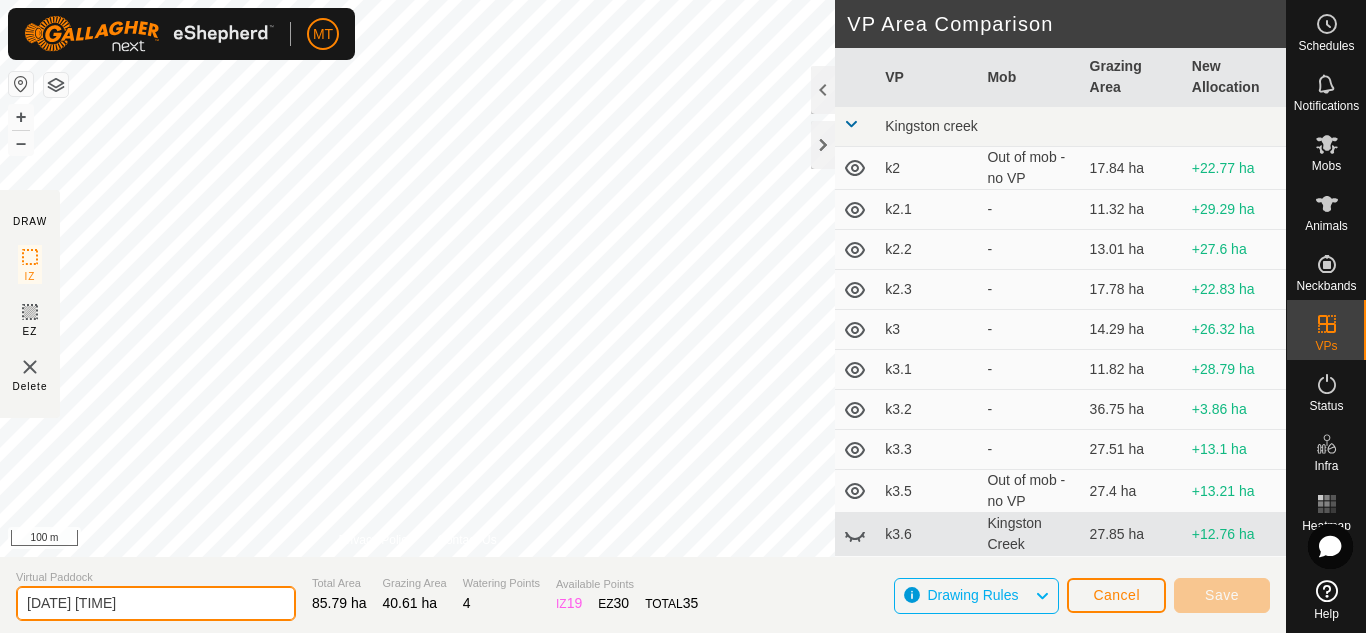 drag, startPoint x: 166, startPoint y: 599, endPoint x: 0, endPoint y: 580, distance: 167.08382 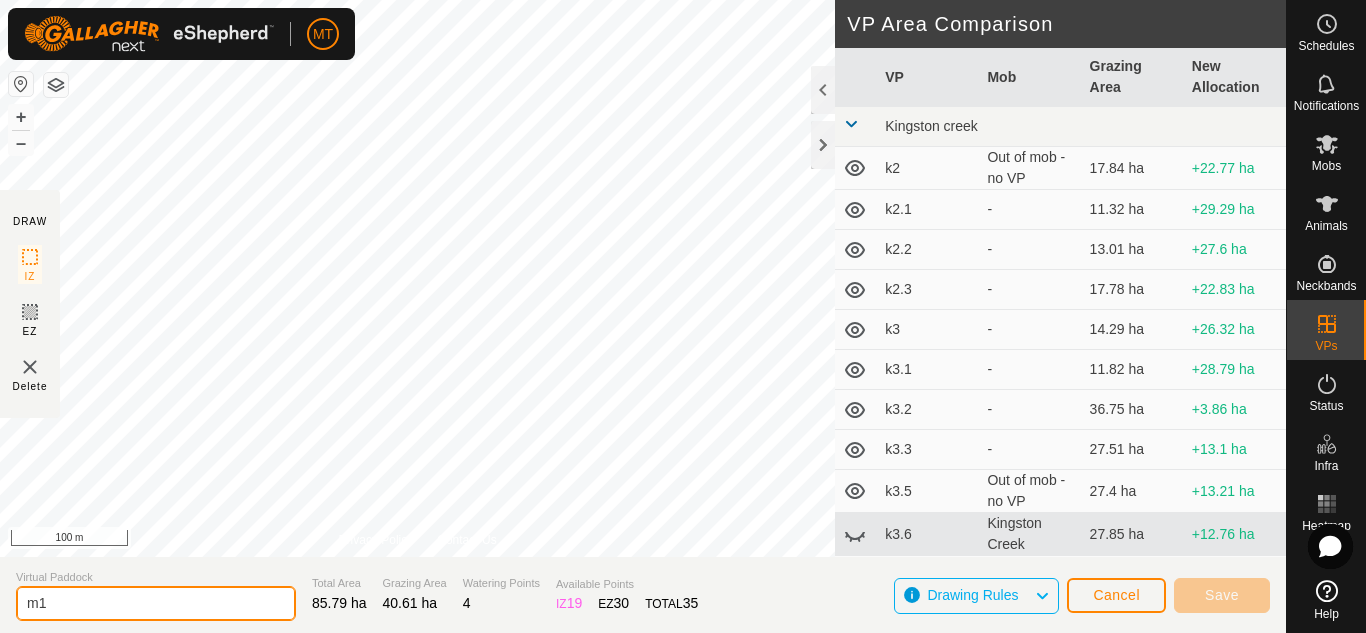 type on "m1" 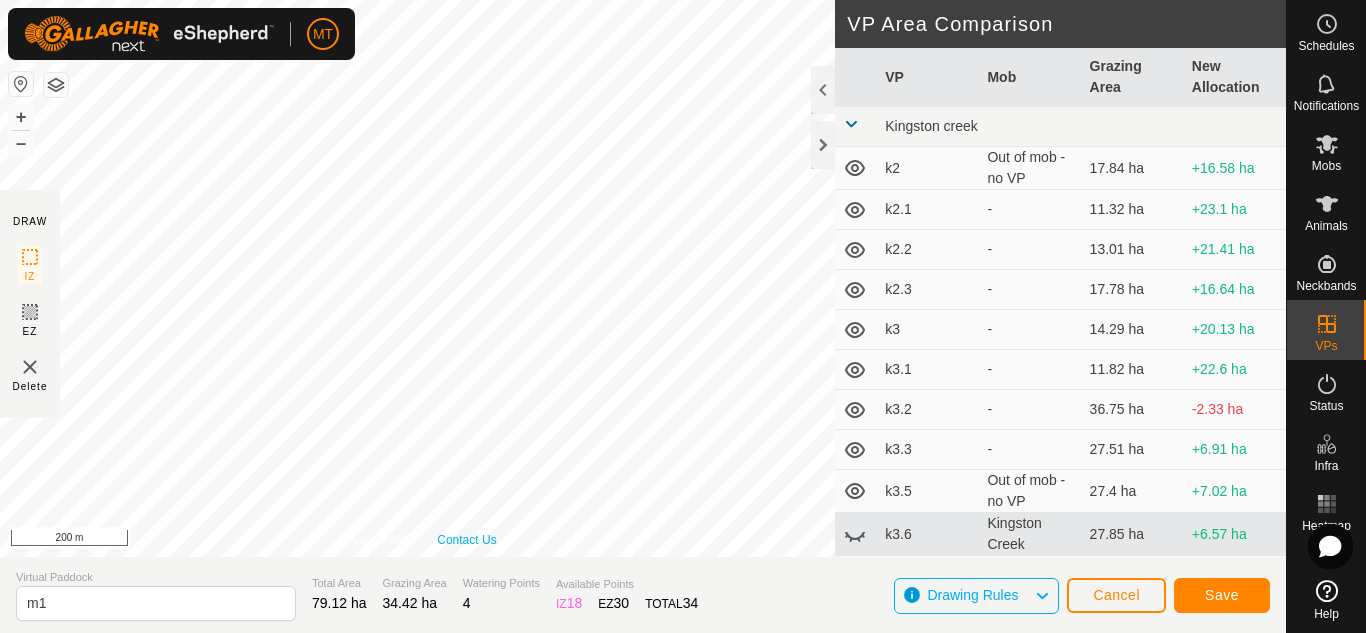 click on "Privacy Policy Contact Us + – ⇧ i 200 m" at bounding box center (417, 278) 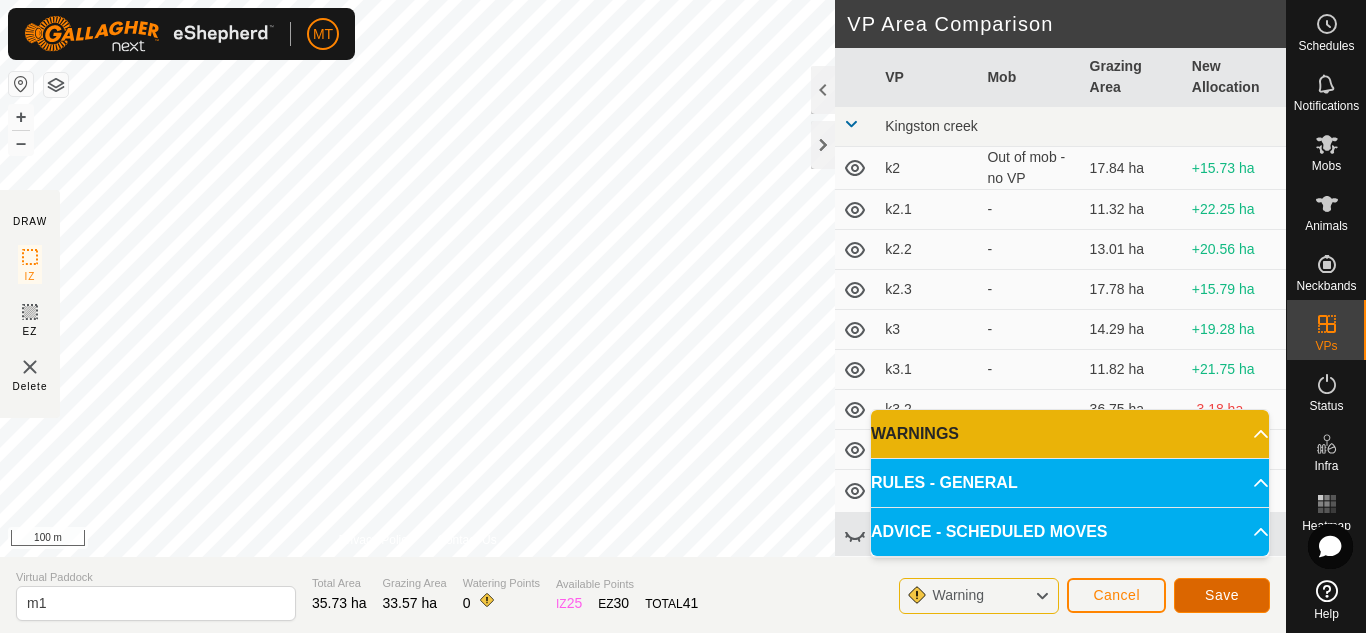 click on "Save" 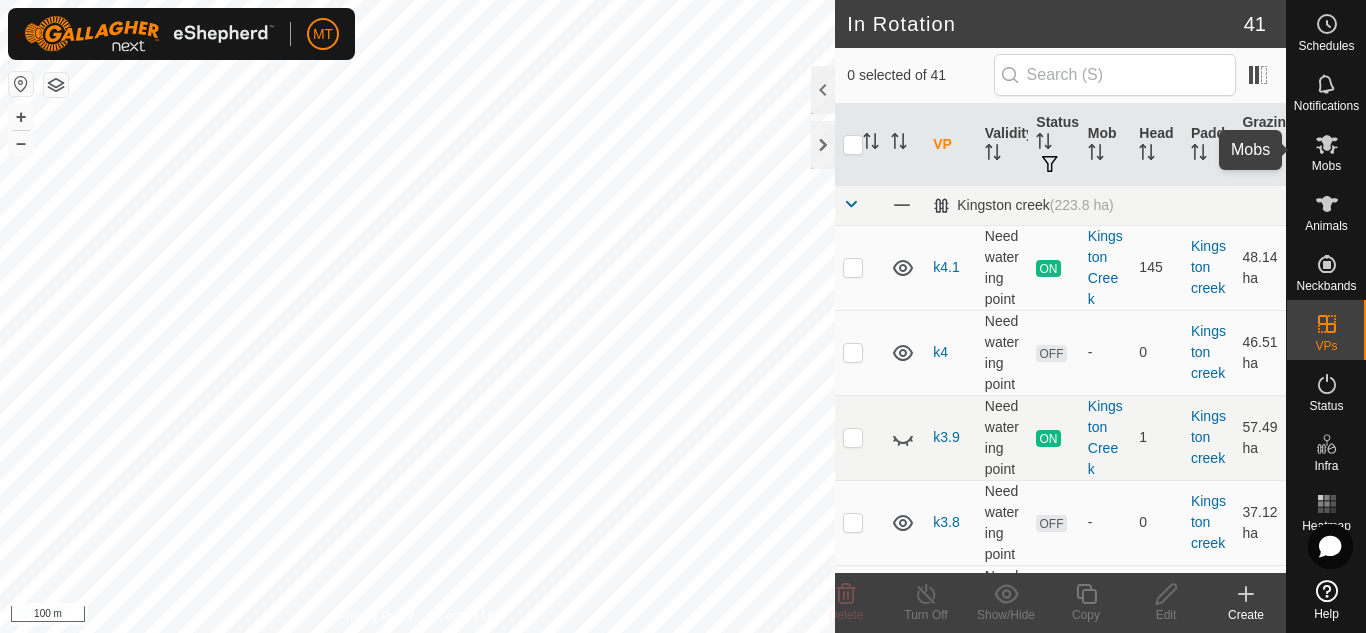 click 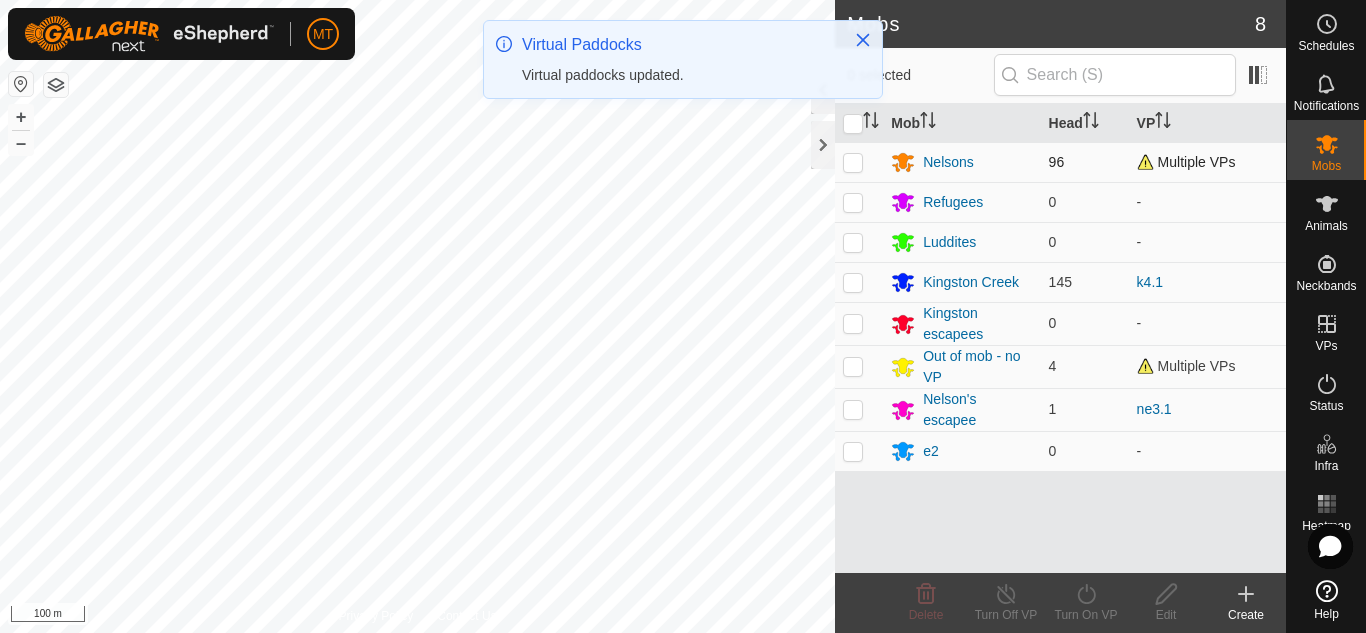 click at bounding box center [853, 162] 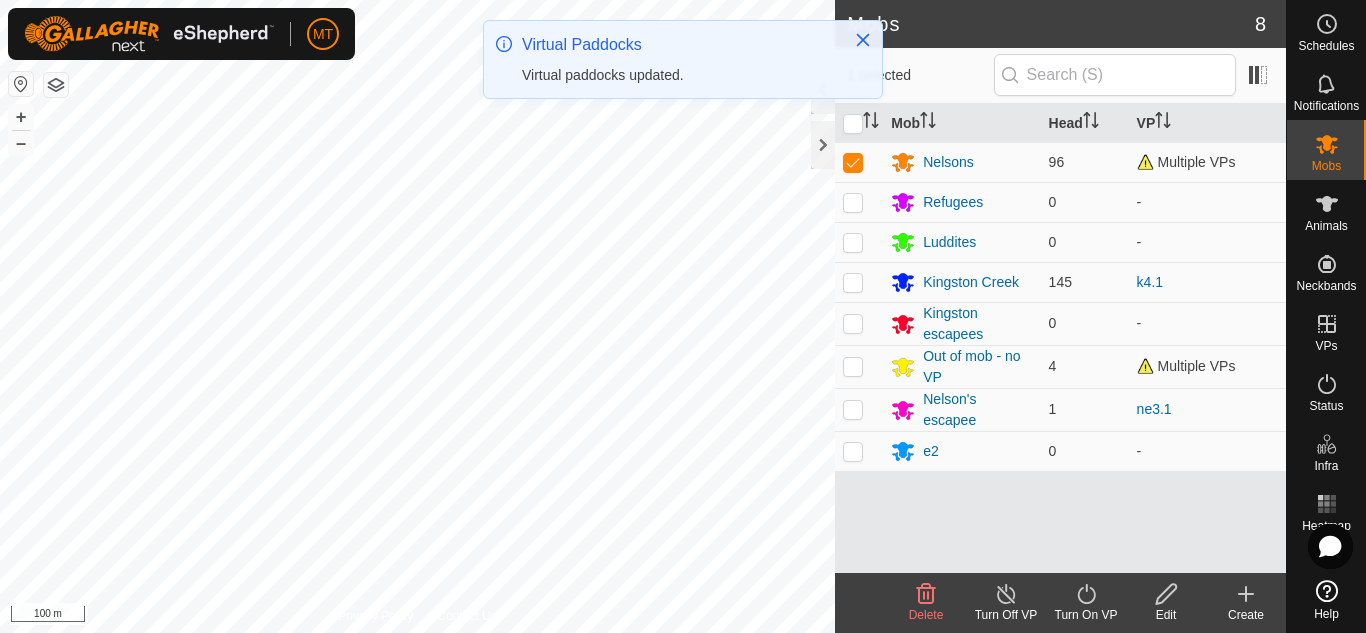 click 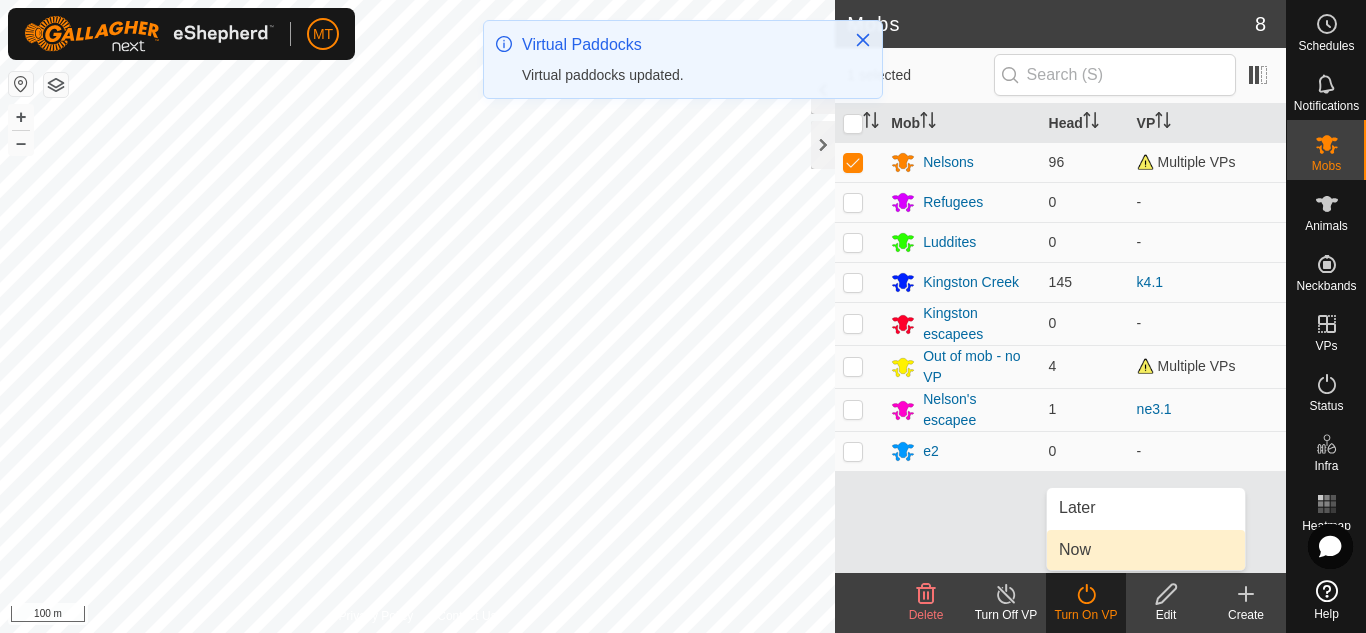 click on "Now" at bounding box center (1146, 550) 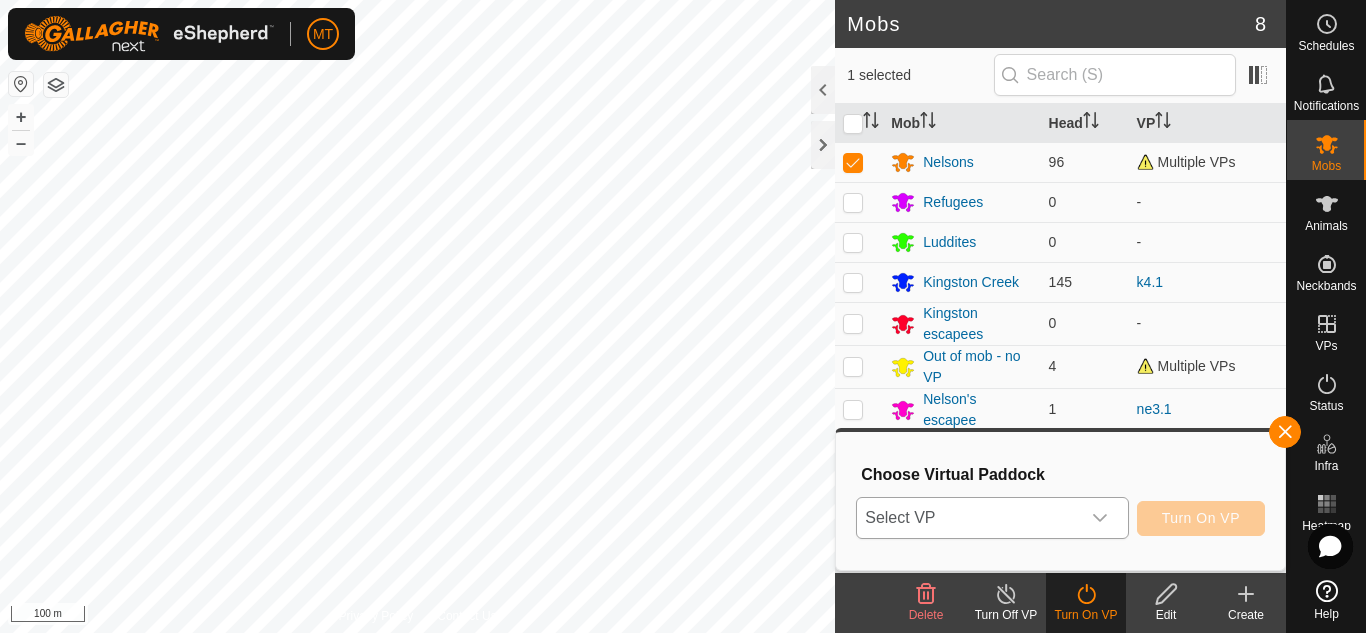 click on "Select VP" at bounding box center [968, 518] 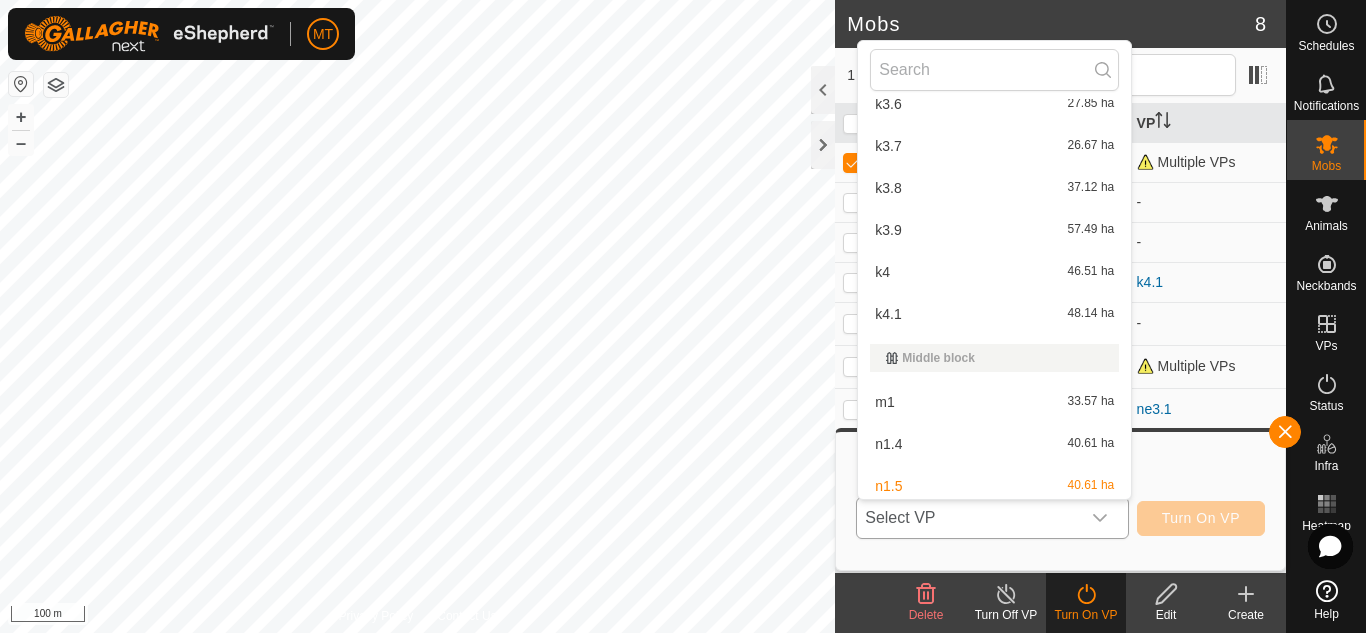 scroll, scrollTop: 440, scrollLeft: 0, axis: vertical 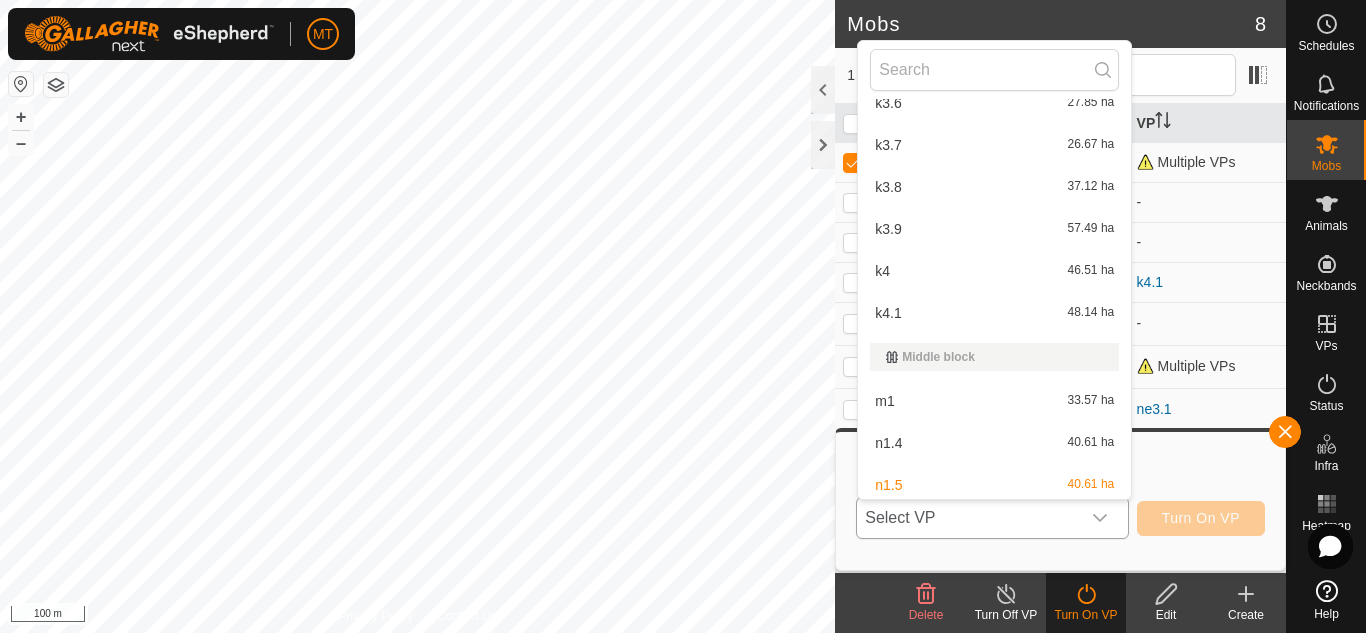 click on "m1 33.57 ha" at bounding box center [994, 401] 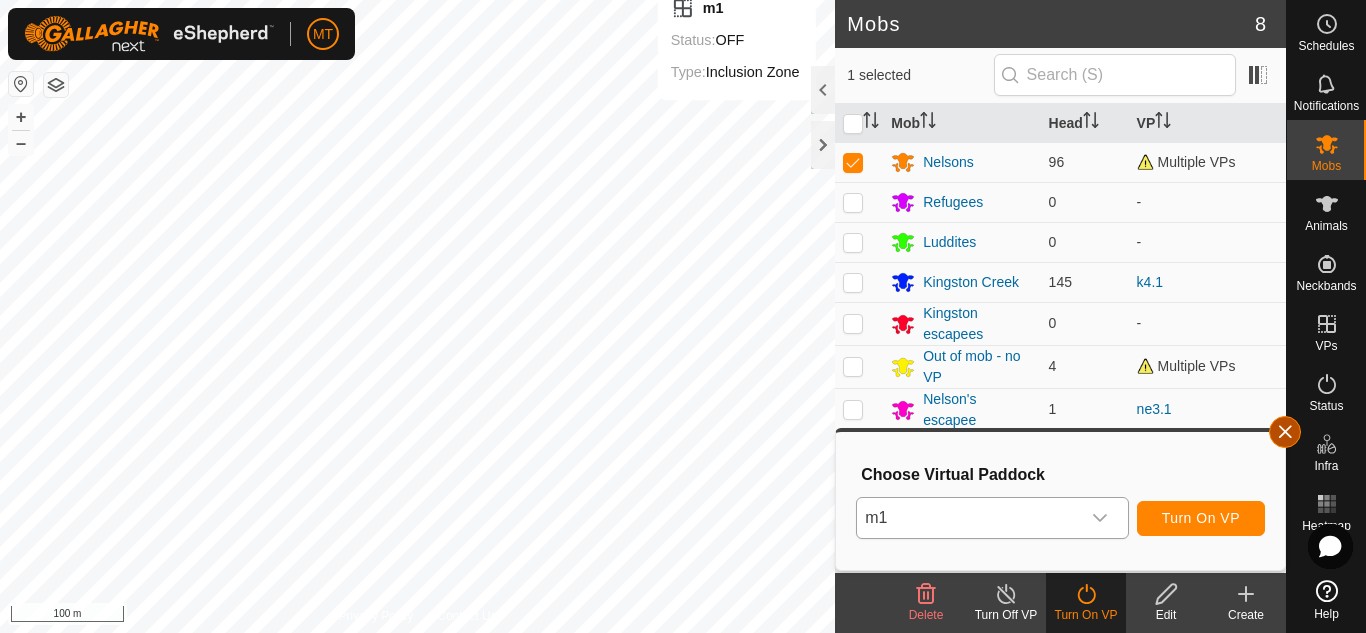 click at bounding box center [1285, 432] 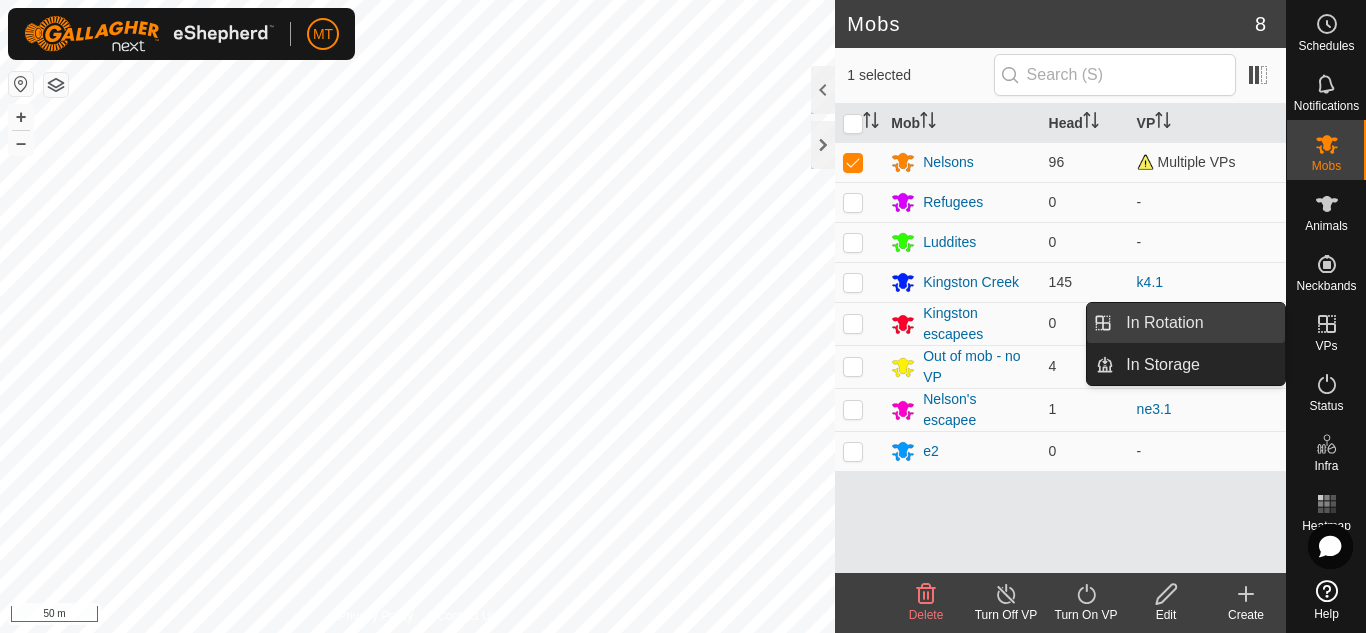 click on "In Rotation" at bounding box center (1199, 323) 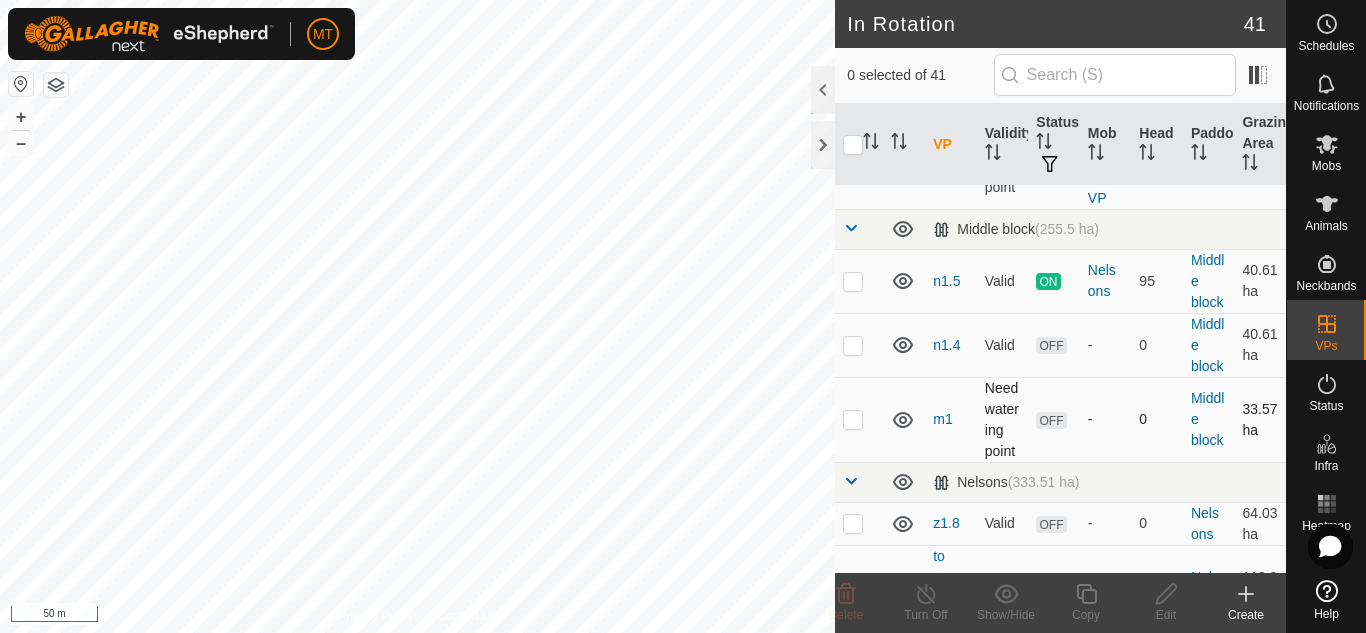scroll, scrollTop: 1257, scrollLeft: 0, axis: vertical 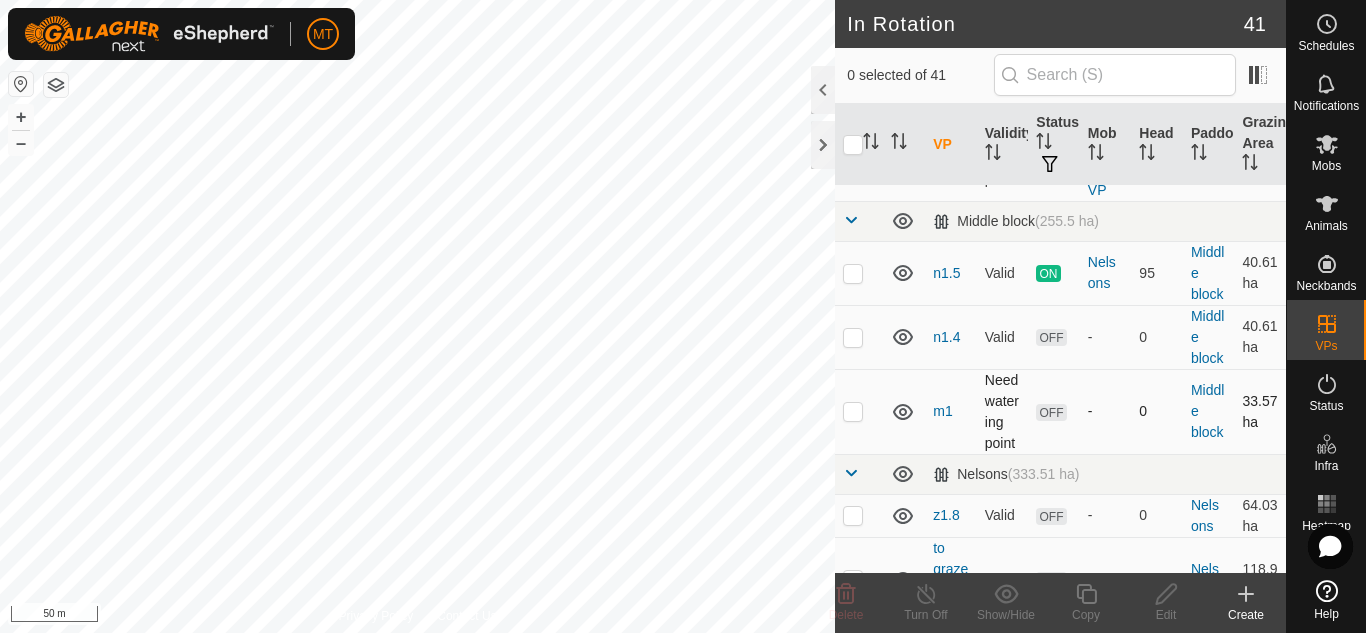 click at bounding box center [853, 411] 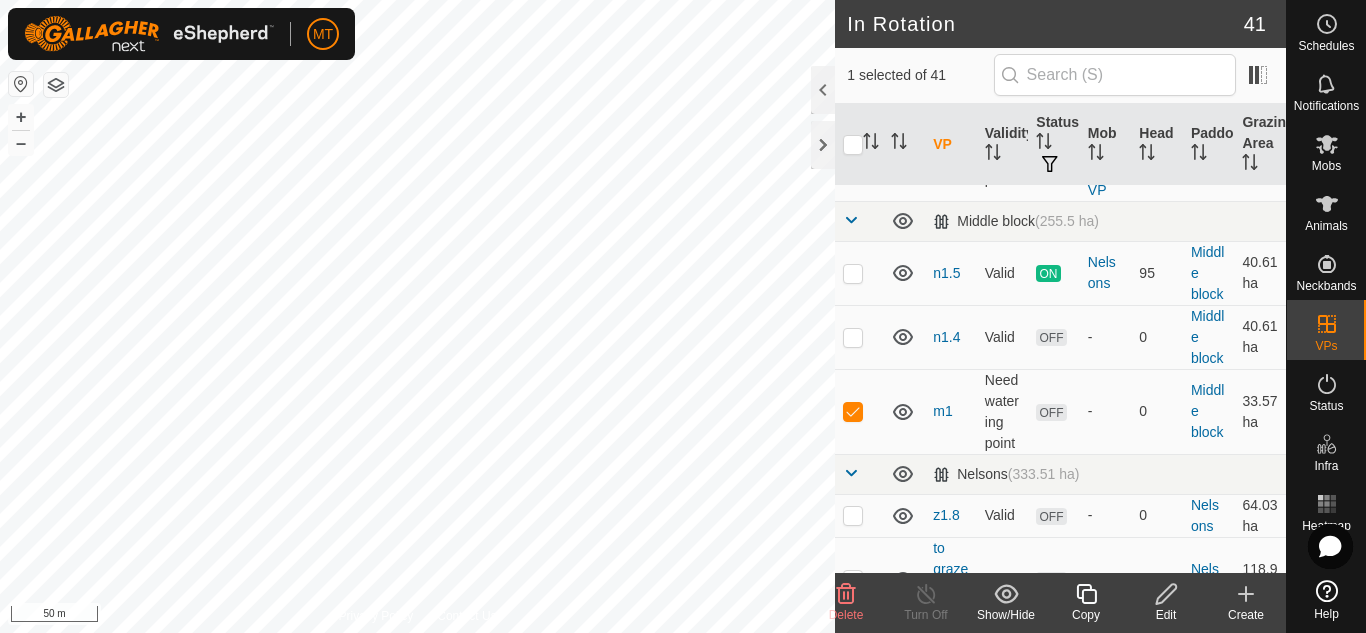 click 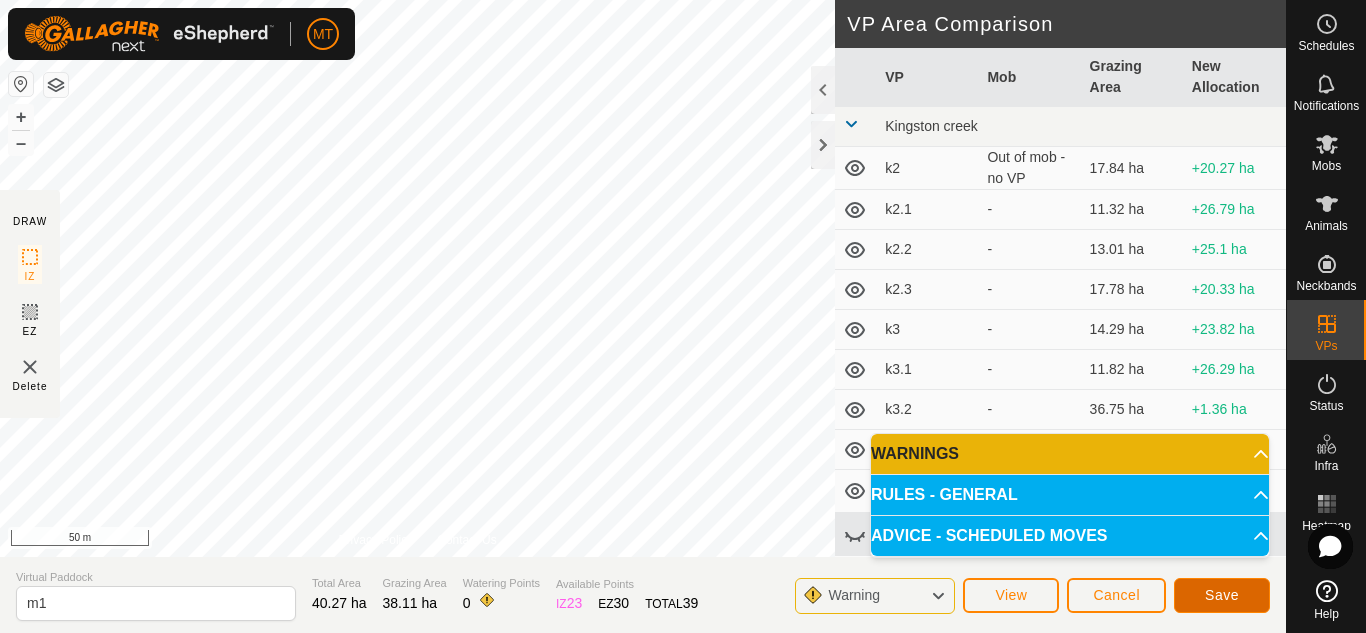 click on "Save" 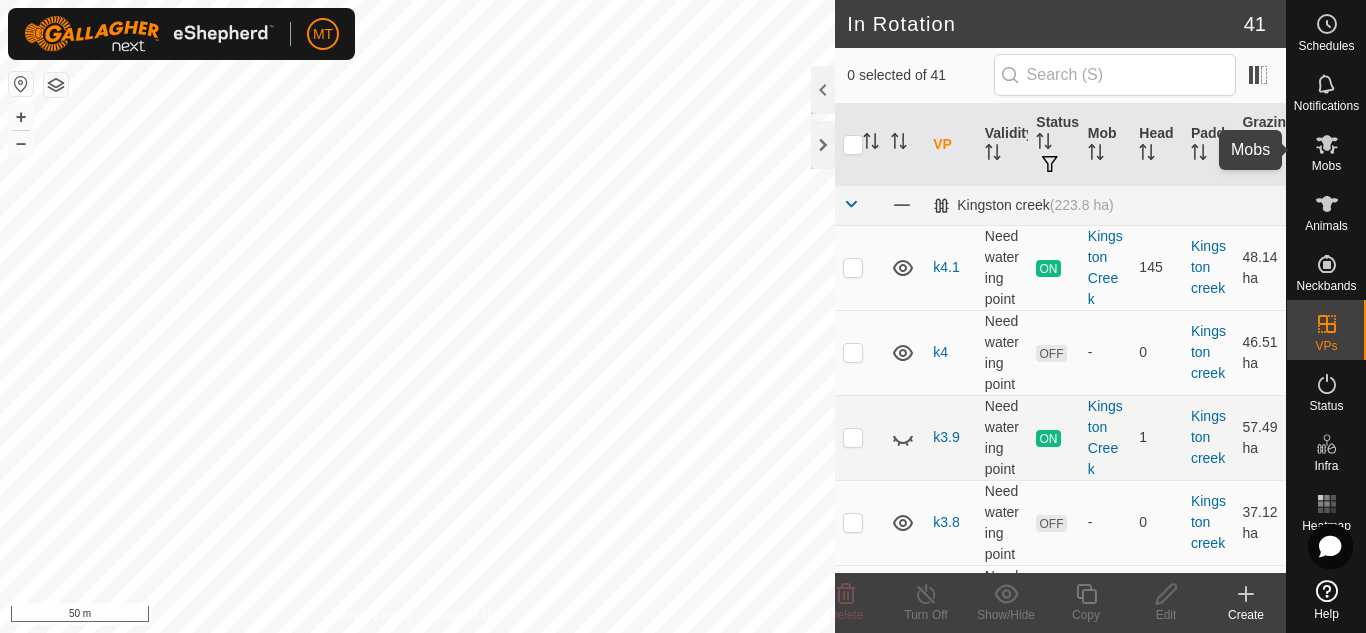 click 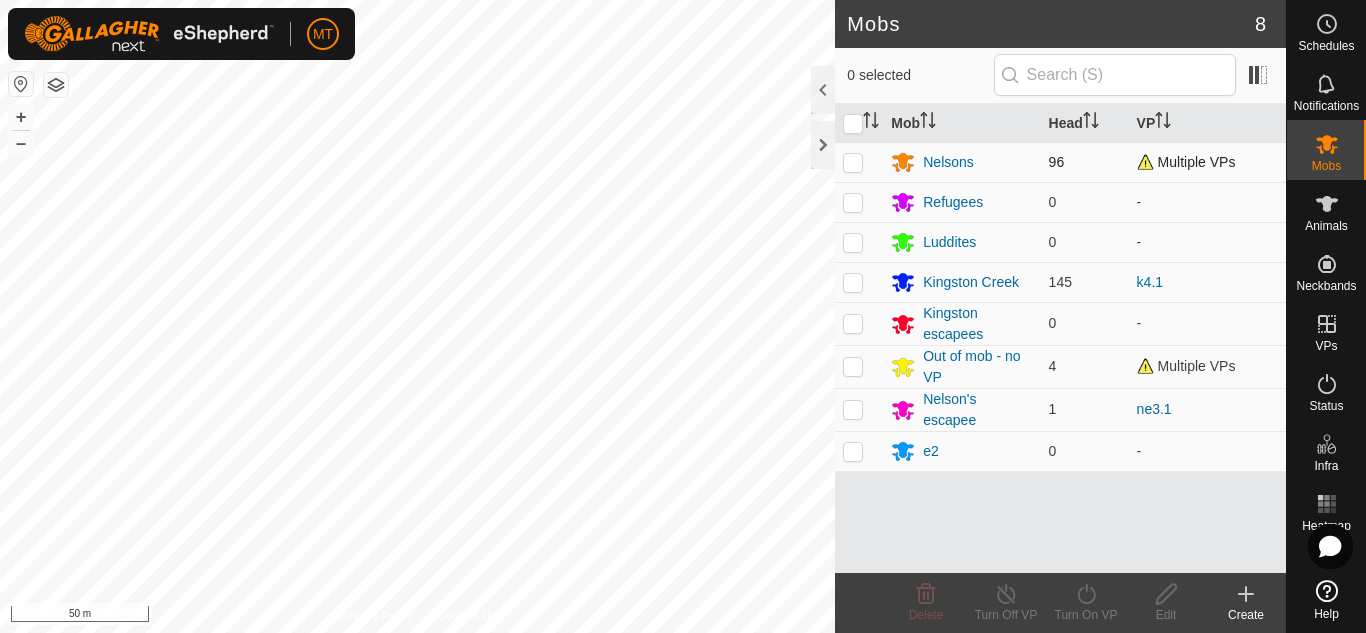 click at bounding box center (853, 162) 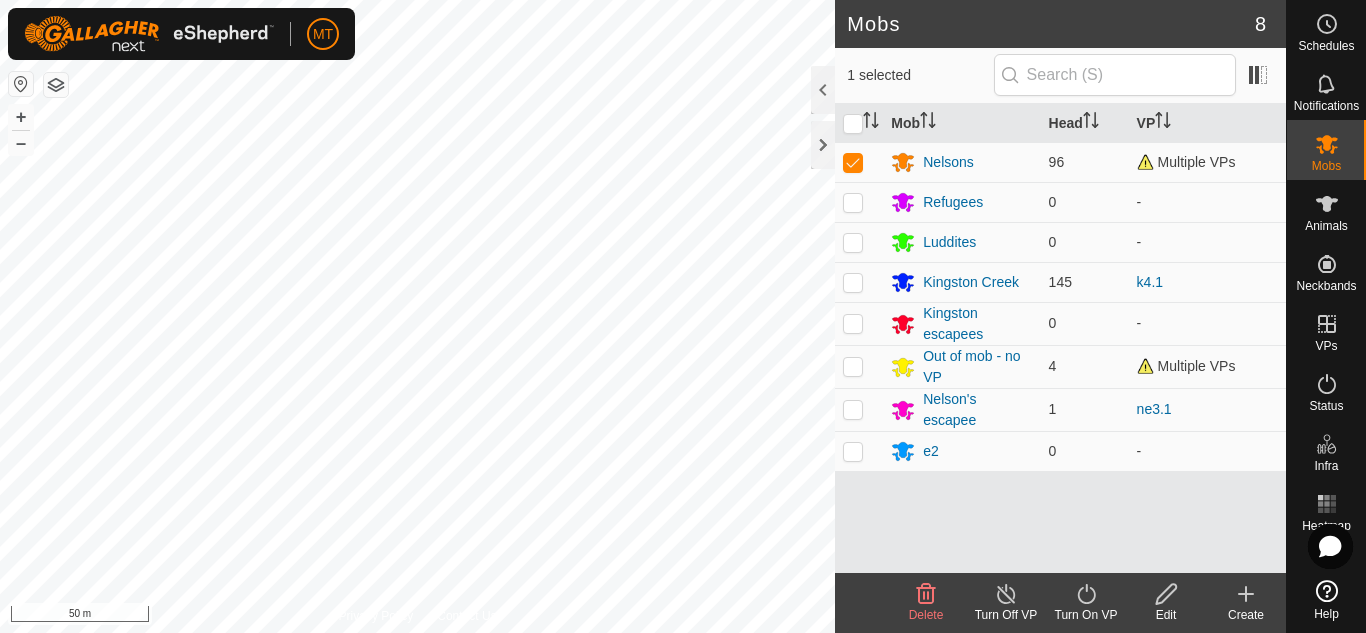 click 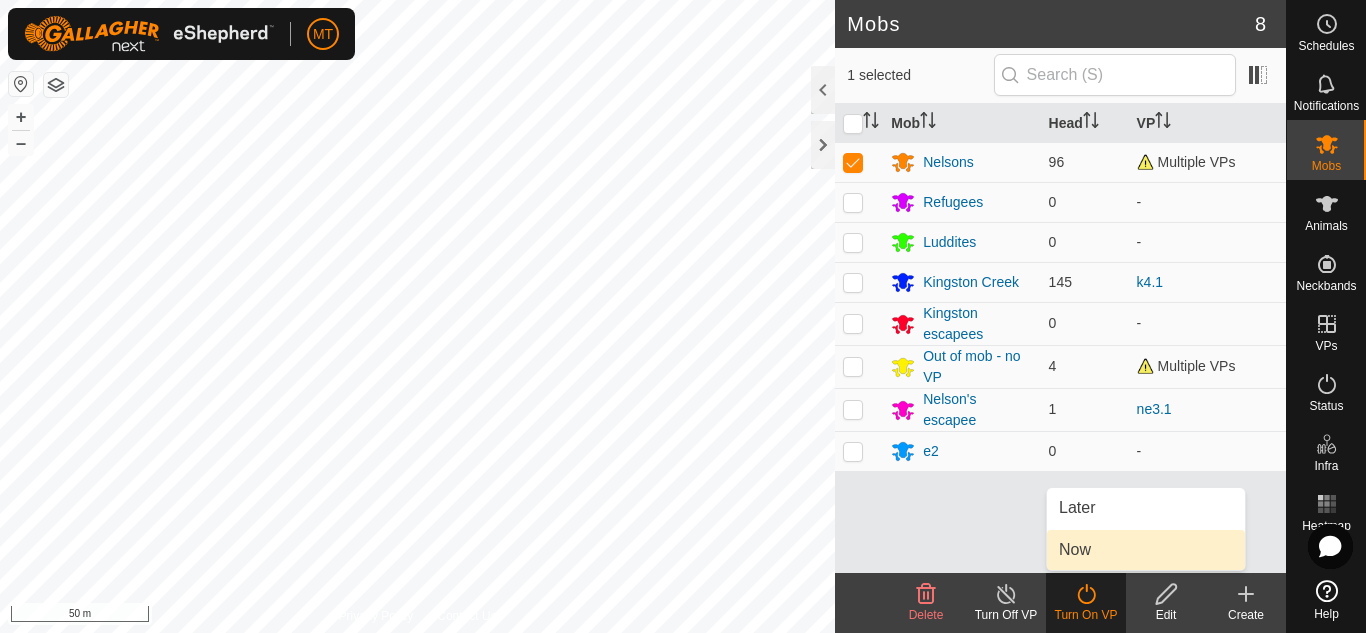 click on "Now" at bounding box center [1146, 550] 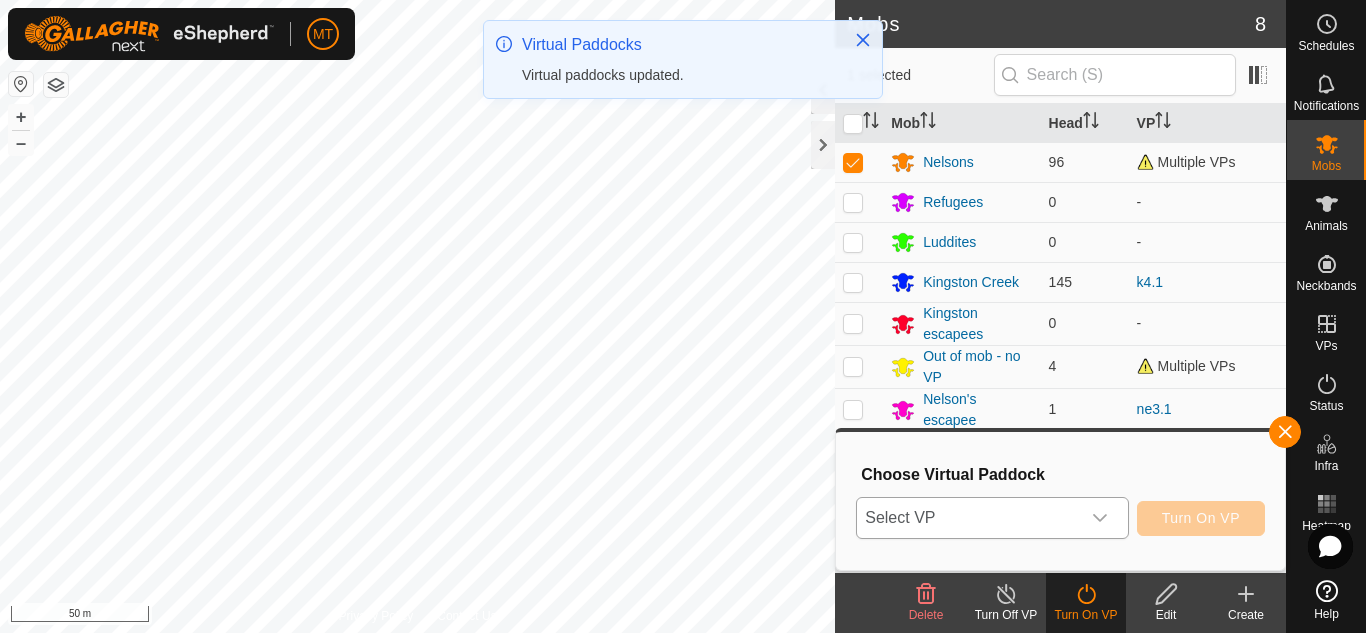 click on "Select VP" at bounding box center (968, 518) 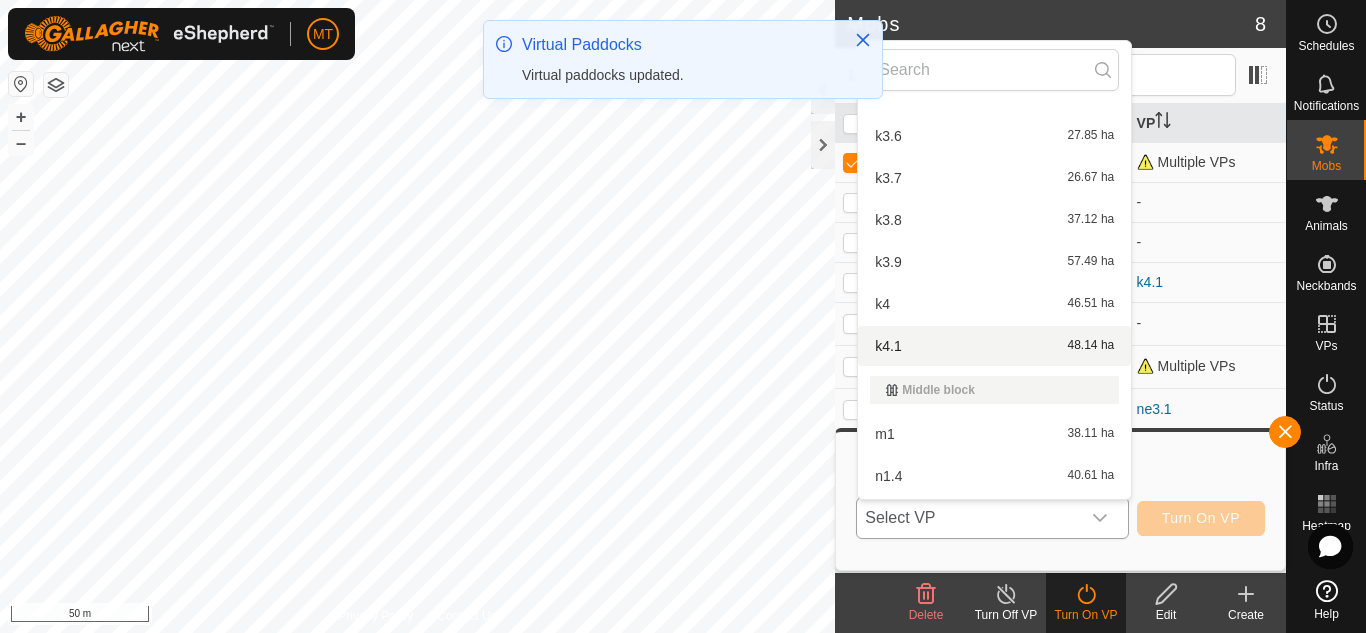 scroll, scrollTop: 410, scrollLeft: 0, axis: vertical 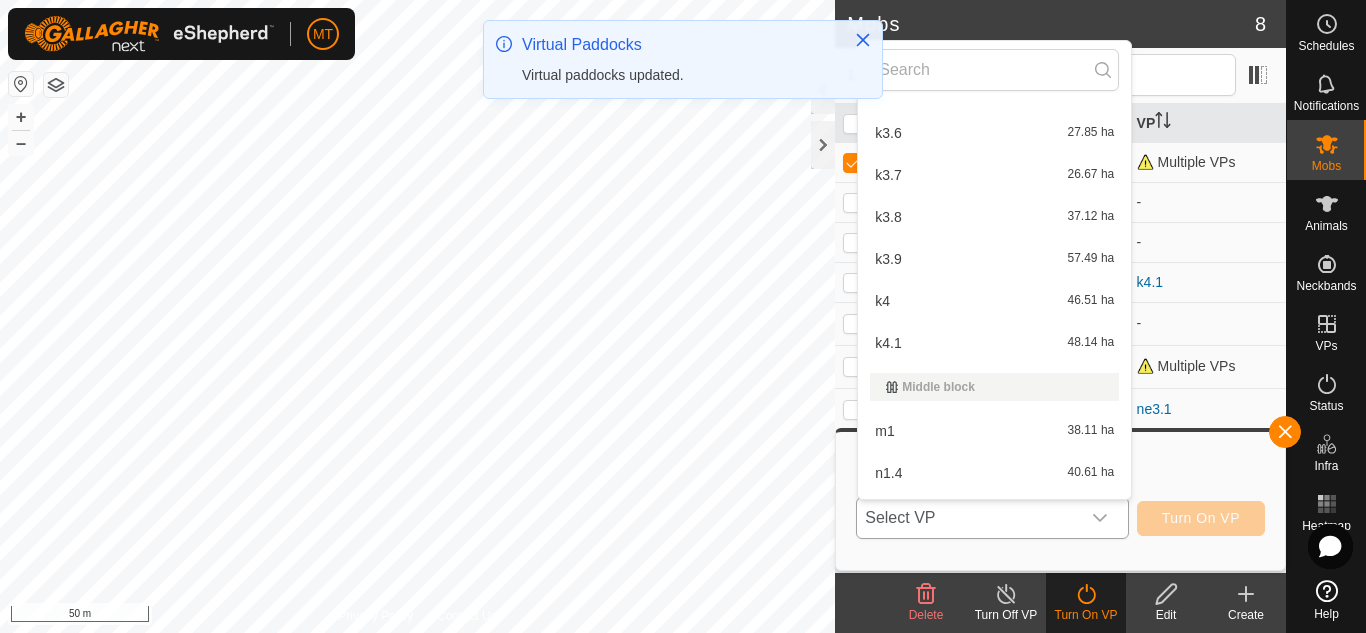 click on "m1 38.11 ha" at bounding box center [994, 431] 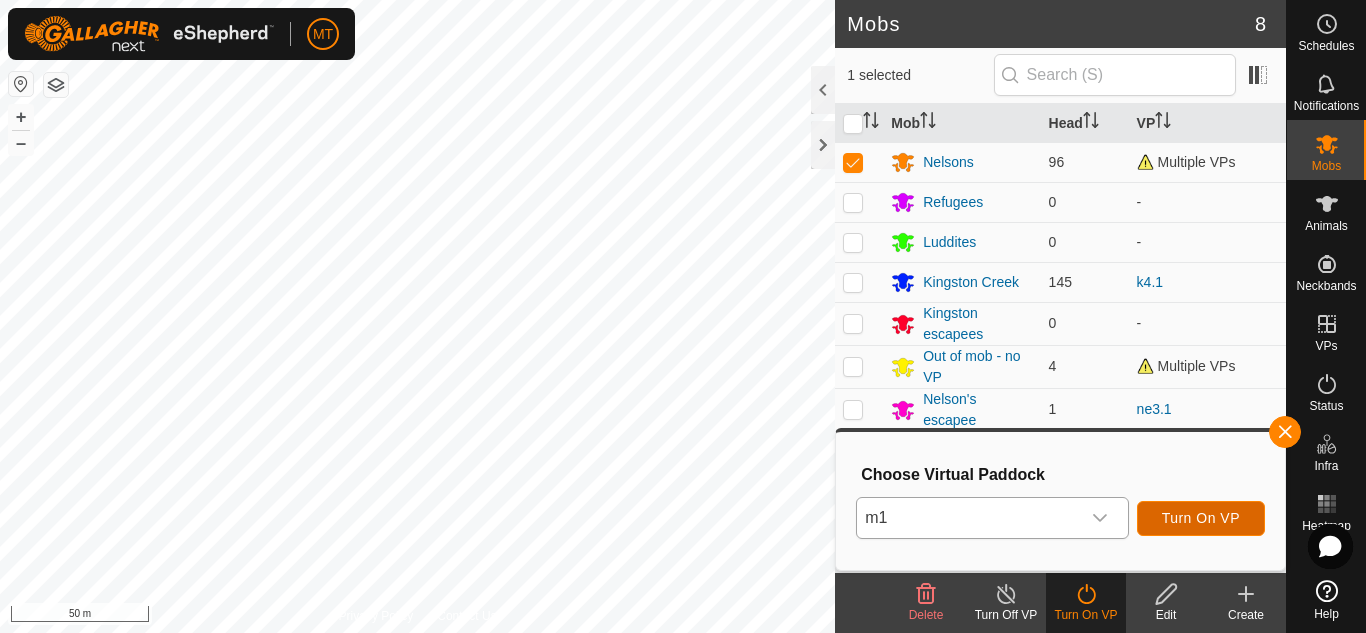 click on "Turn On VP" at bounding box center (1201, 518) 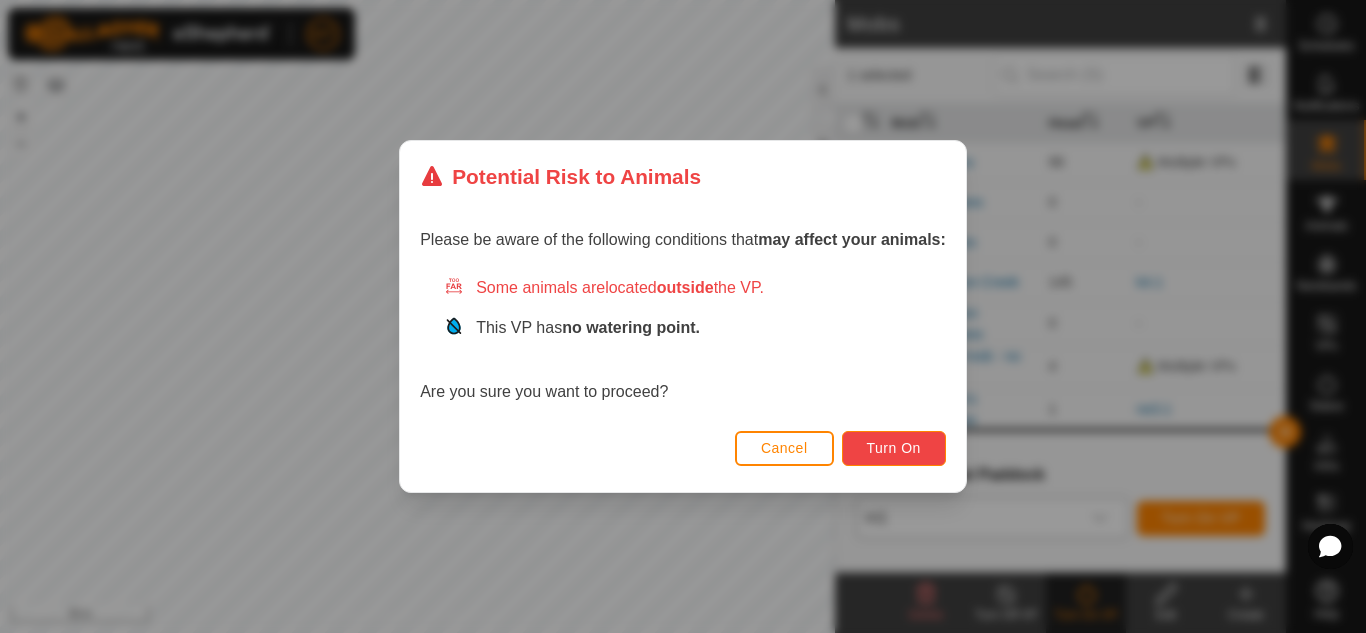 click on "Turn On" at bounding box center (894, 448) 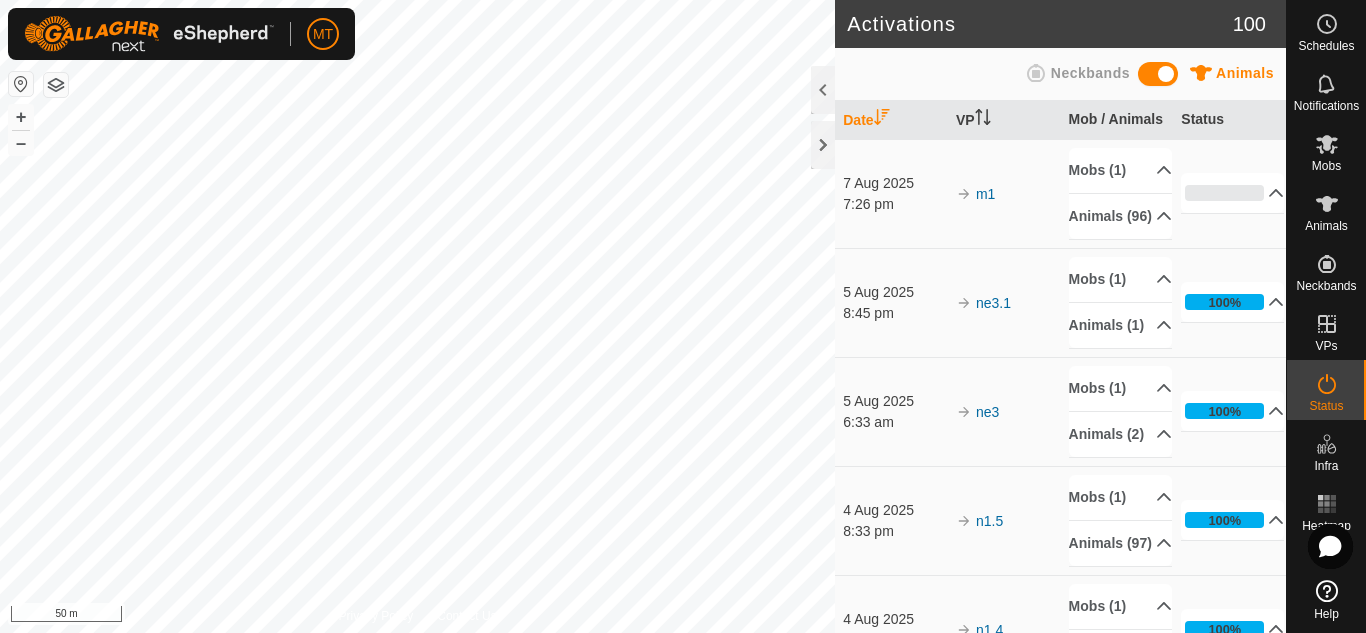 click on "MT Schedules Notifications Mobs Animals Neckbands VPs Status Infra Heatmap Help Activations 100 Animals Neckbands Date VP Mob / Animals Status 7 Aug 2025 7:26 pm m1 Mobs (1) Nelsons Animals (96) Animal37 Animal14 Animal74 Animal89 Animal21 Animal28 Animal26 Animal71 Animal80 Animal56 Animal29 Animal19 Animal96 Animal98 Animal9 Animal20 Animal34 Animal65 Animal99 Animal40 Animal91 Animal70 Animal60 Animal97 Animal48 Animal59 Animal83 Animal36 Animal43 Animal87 Animal18 Animal52 Animal22 Animal33 Animal32 Animal93 Animal95 Animal82 Animal90 Animal4 Animal5 Animal79 Animal81 Animal50 Animal23 Animal92 Animal25 animal15 Animal16 Animal17 Animal57 Animal44 Animal78 Animal66 Animal7 Animal45 Animal64 Animal6 Animal41 Animal13 Animal73 Animal53 Animal51 Animal39 Animal12 Animal67 Animal1 Animal24 Animal84 Animal11 99 Animal42 Animal3 Animal38 0% 0" at bounding box center [683, 316] 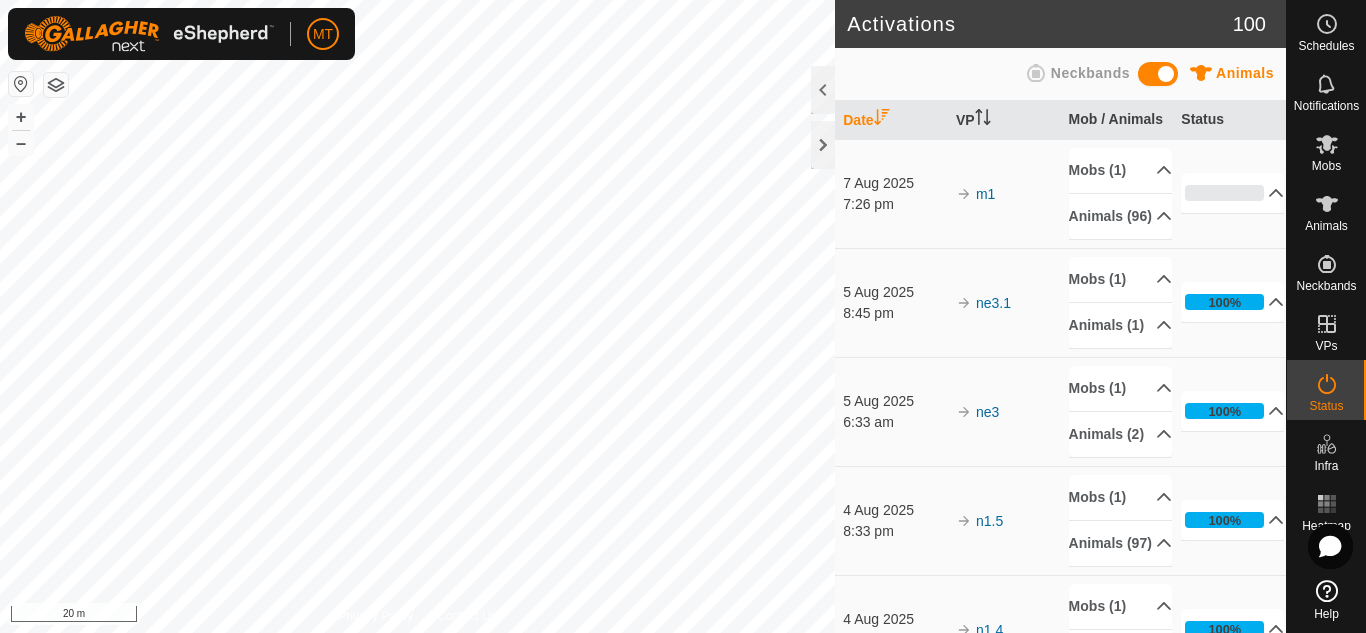 click on "MT Schedules Notifications Mobs Animals Neckbands VPs Status Infra Heatmap Help Activations 100 Animals Neckbands Date VP Mob / Animals Status 7 Aug 2025 7:26 pm m1 Mobs (1) Nelsons Animals (96) Animal37 Animal14 Animal74 Animal89 Animal21 Animal28 Animal26 Animal71 Animal80 Animal56 Animal29 Animal19 Animal96 Animal98 Animal9 Animal20 Animal34 Animal65 Animal99 Animal40 Animal91 Animal70 Animal60 Animal97 Animal48 Animal59 Animal83 Animal36 Animal43 Animal87 Animal18 Animal52 Animal22 Animal33 Animal32 Animal93 Animal95 Animal82 Animal90 Animal4 Animal5 Animal79 Animal81 Animal50 Animal23 Animal92 Animal25 animal15 Animal16 Animal17 Animal57 Animal44 Animal78 Animal66 Animal7 Animal45 Animal64 Animal6 Animal41 Animal13 Animal73 Animal53 Animal51 Animal39 Animal12 Animal67 Animal1 Animal24 Animal84 Animal11 99 Animal42 Animal3 Animal38 0% 0" at bounding box center [683, 316] 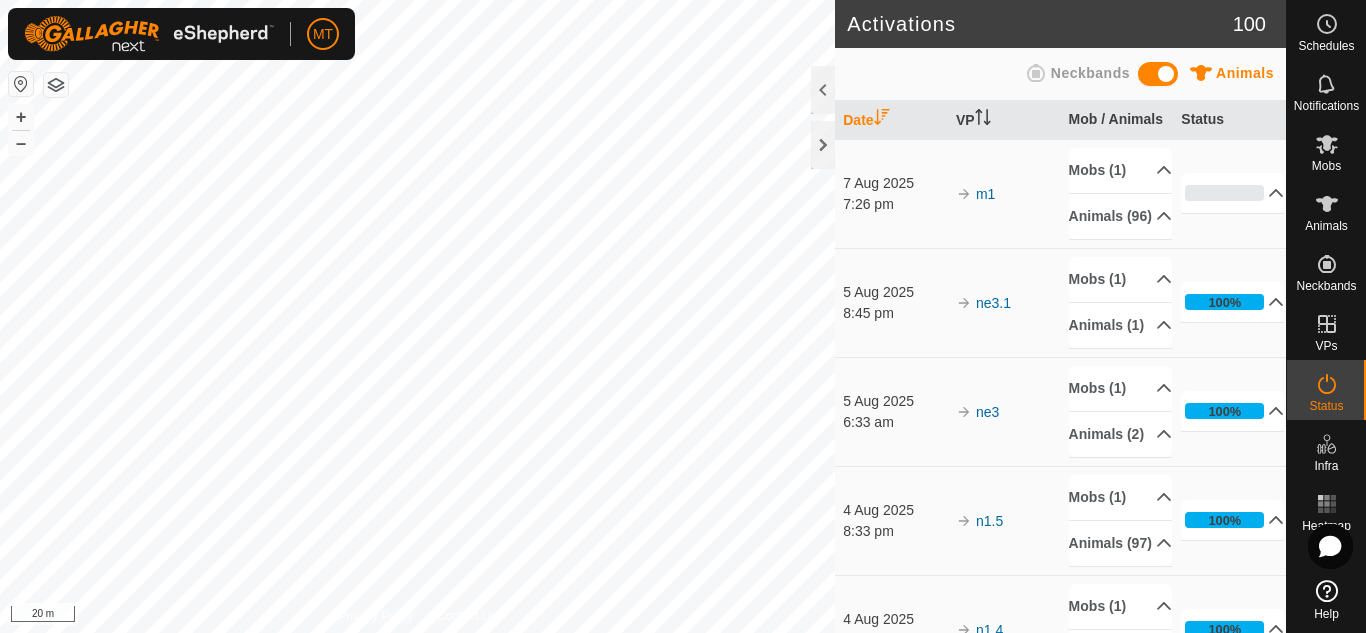 click on "MT Schedules Notifications Mobs Animals Neckbands VPs Status Infra Heatmap Help Activations 100 Animals Neckbands Date VP Mob / Animals Status 7 Aug 2025 7:26 pm m1 Mobs (1) Nelsons Animals (96) Animal37 Animal14 Animal74 Animal89 Animal21 Animal28 Animal26 Animal71 Animal80 Animal56 Animal29 Animal19 Animal96 Animal98 Animal9 Animal20 Animal34 Animal65 Animal99 Animal40 Animal91 Animal70 Animal60 Animal97 Animal48 Animal59 Animal83 Animal36 Animal43 Animal87 Animal18 Animal52 Animal22 Animal33 Animal32 Animal93 Animal95 Animal82 Animal90 Animal4 Animal5 Animal79 Animal81 Animal50 Animal23 Animal92 Animal25 animal15 Animal16 Animal17 Animal57 Animal44 Animal78 Animal66 Animal7 Animal45 Animal64 Animal6 Animal41 Animal13 Animal73 Animal53 Animal51 Animal39 Animal12 Animal67 Animal1 Animal24 Animal84 Animal11 99 Animal42 Animal3 Animal38 0% 0" at bounding box center (683, 316) 